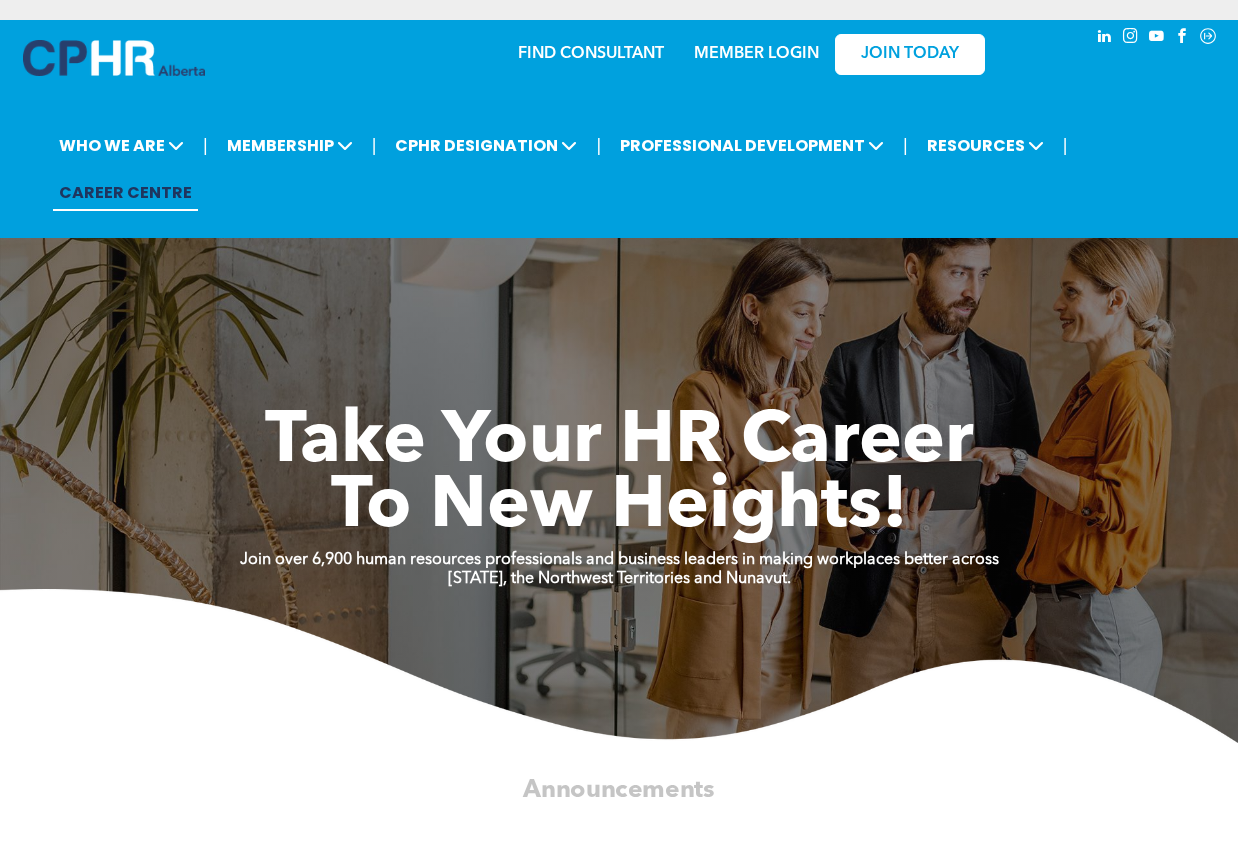 scroll, scrollTop: 0, scrollLeft: 0, axis: both 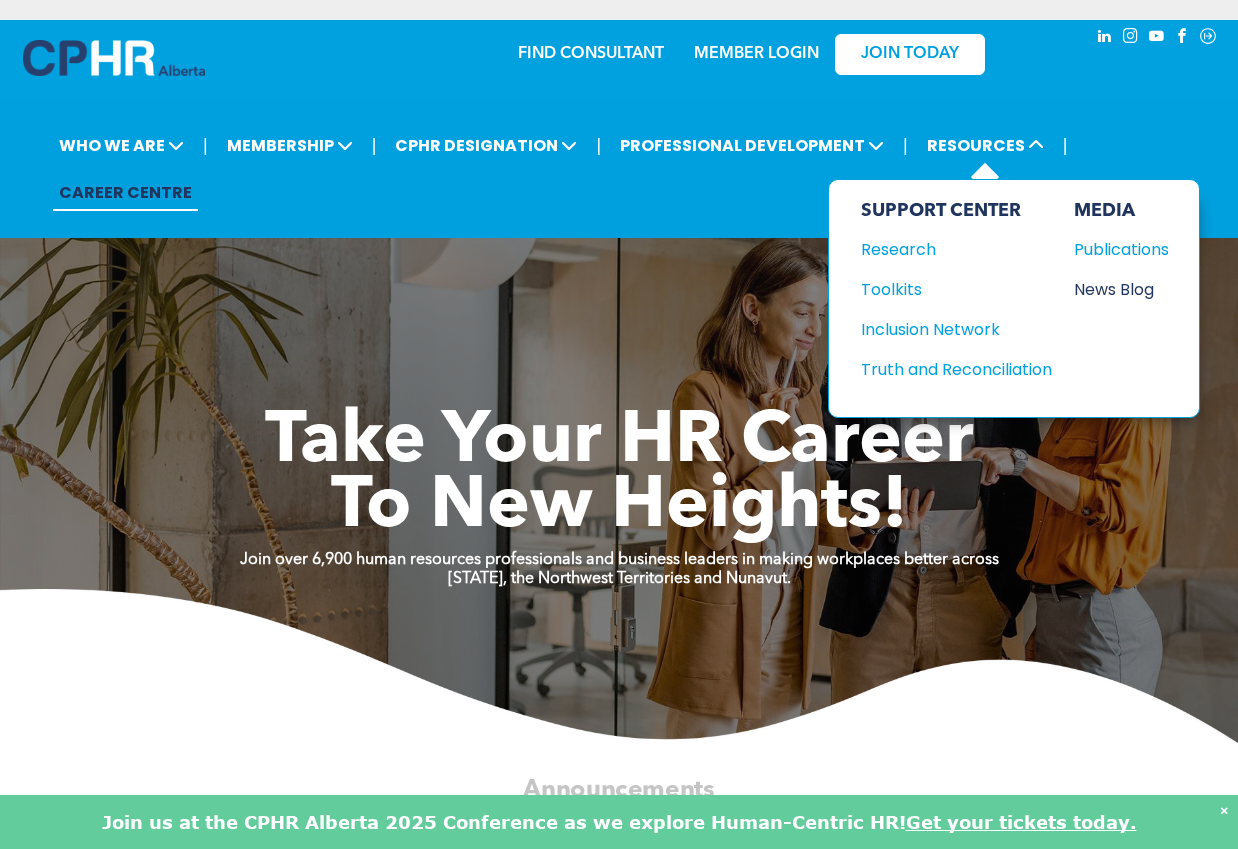 click on "News Blog" at bounding box center (1117, 289) 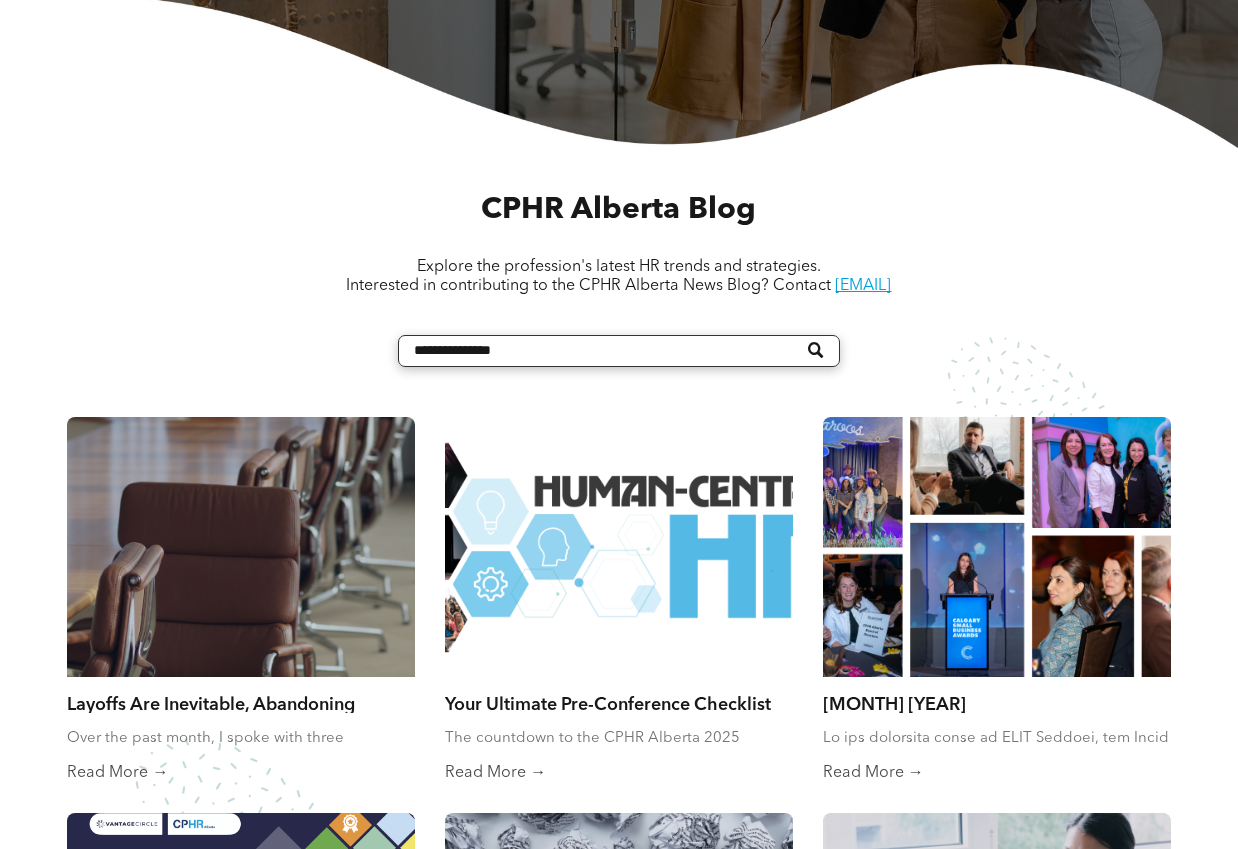 scroll, scrollTop: 600, scrollLeft: 0, axis: vertical 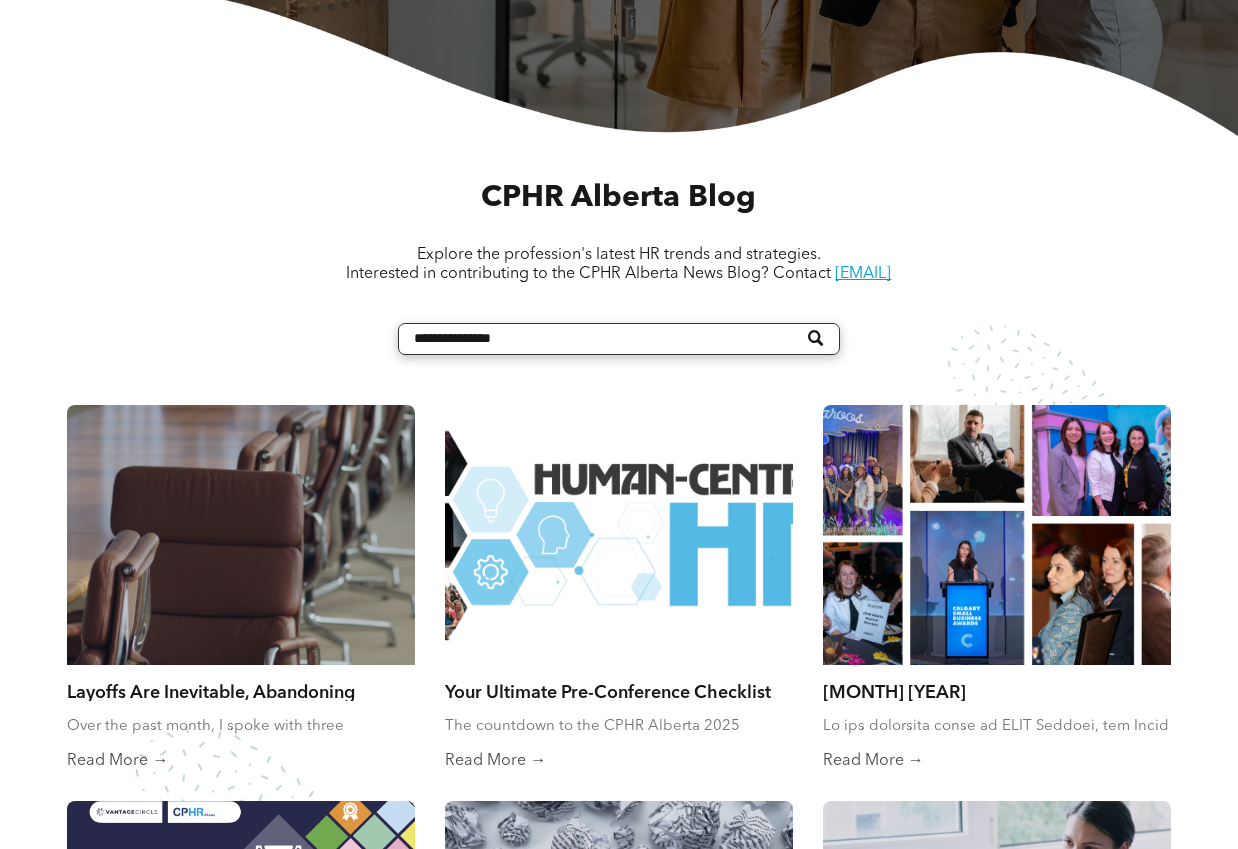 click at bounding box center (241, 535) 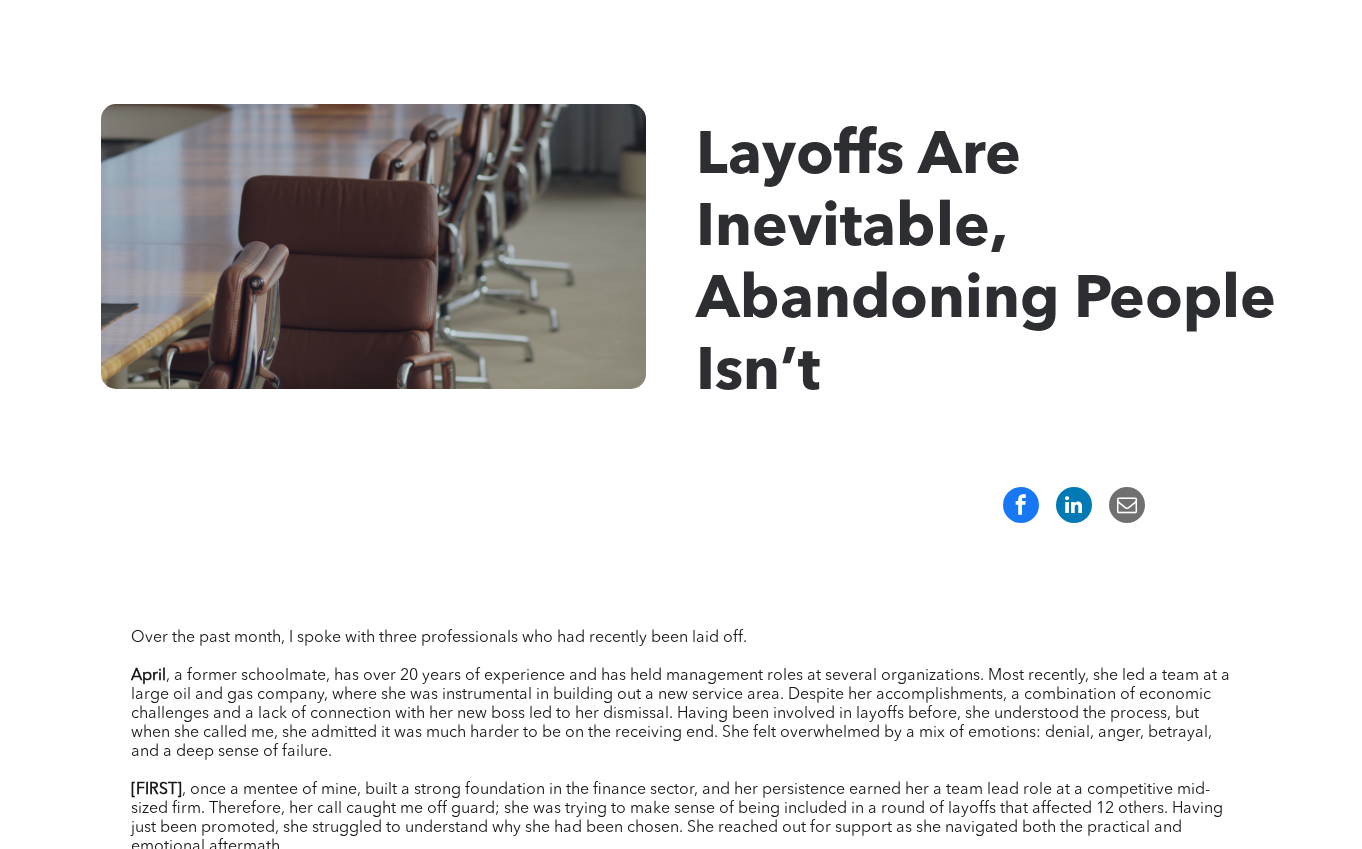 scroll, scrollTop: 0, scrollLeft: 0, axis: both 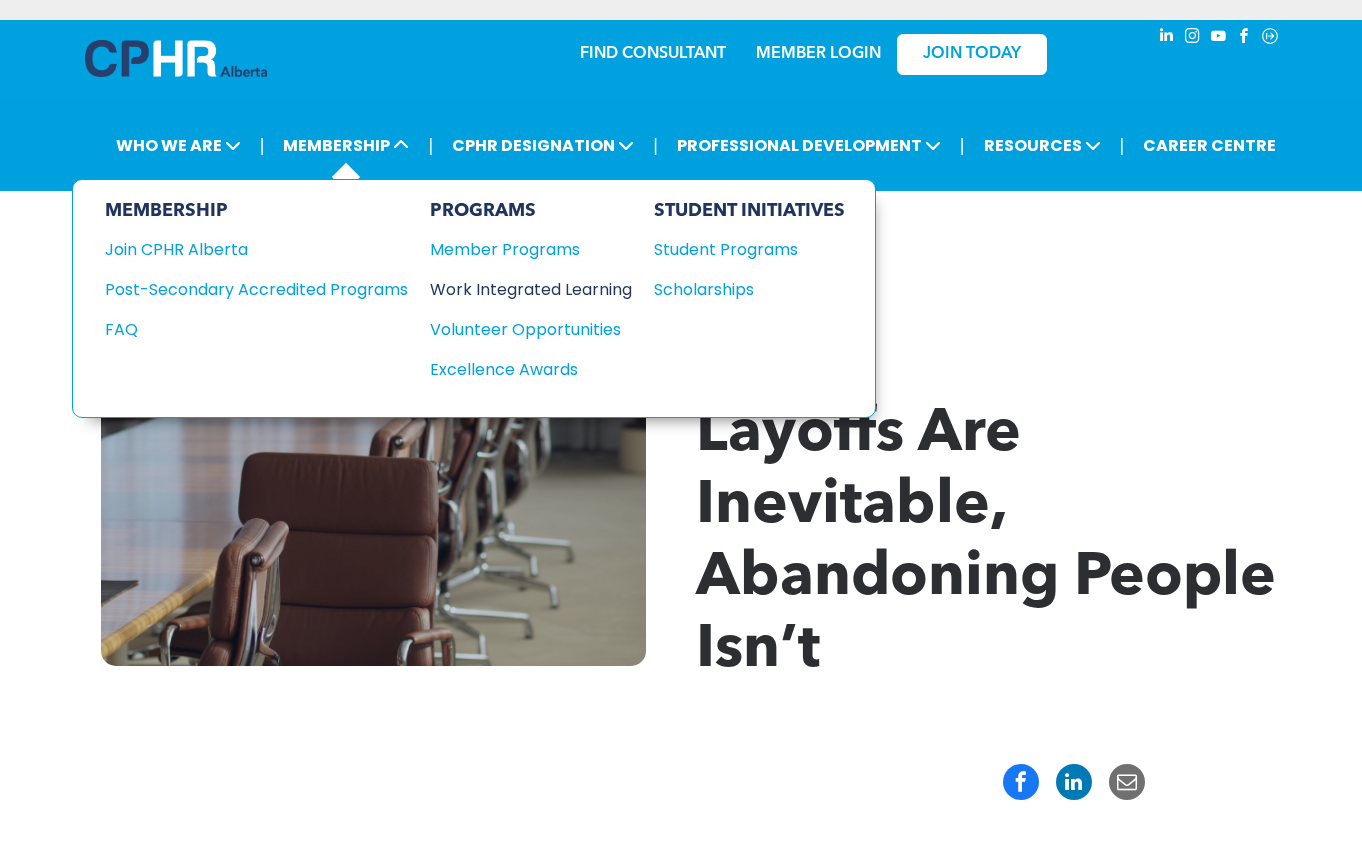 click on "Work Integrated Learning" at bounding box center (521, 289) 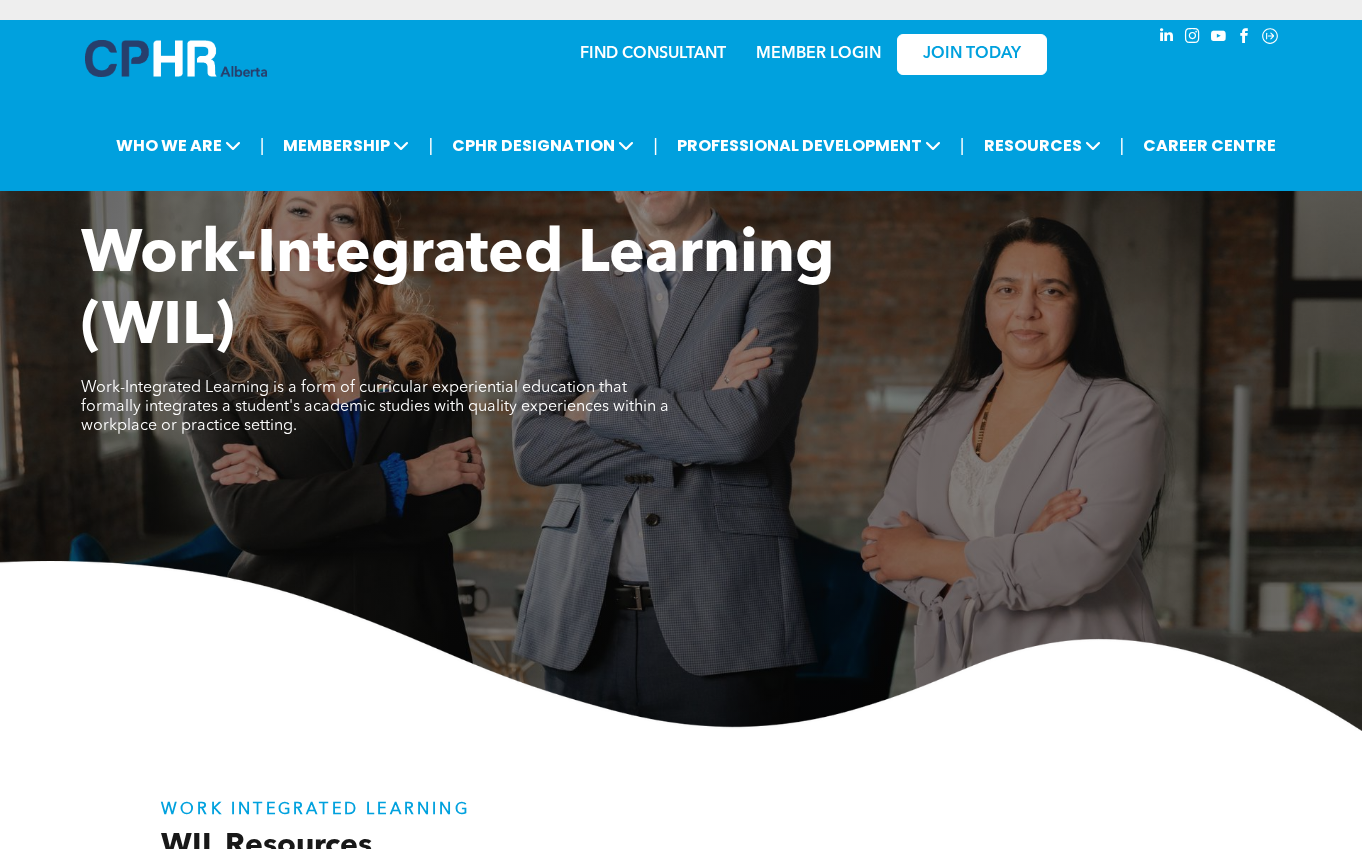 scroll, scrollTop: 0, scrollLeft: 0, axis: both 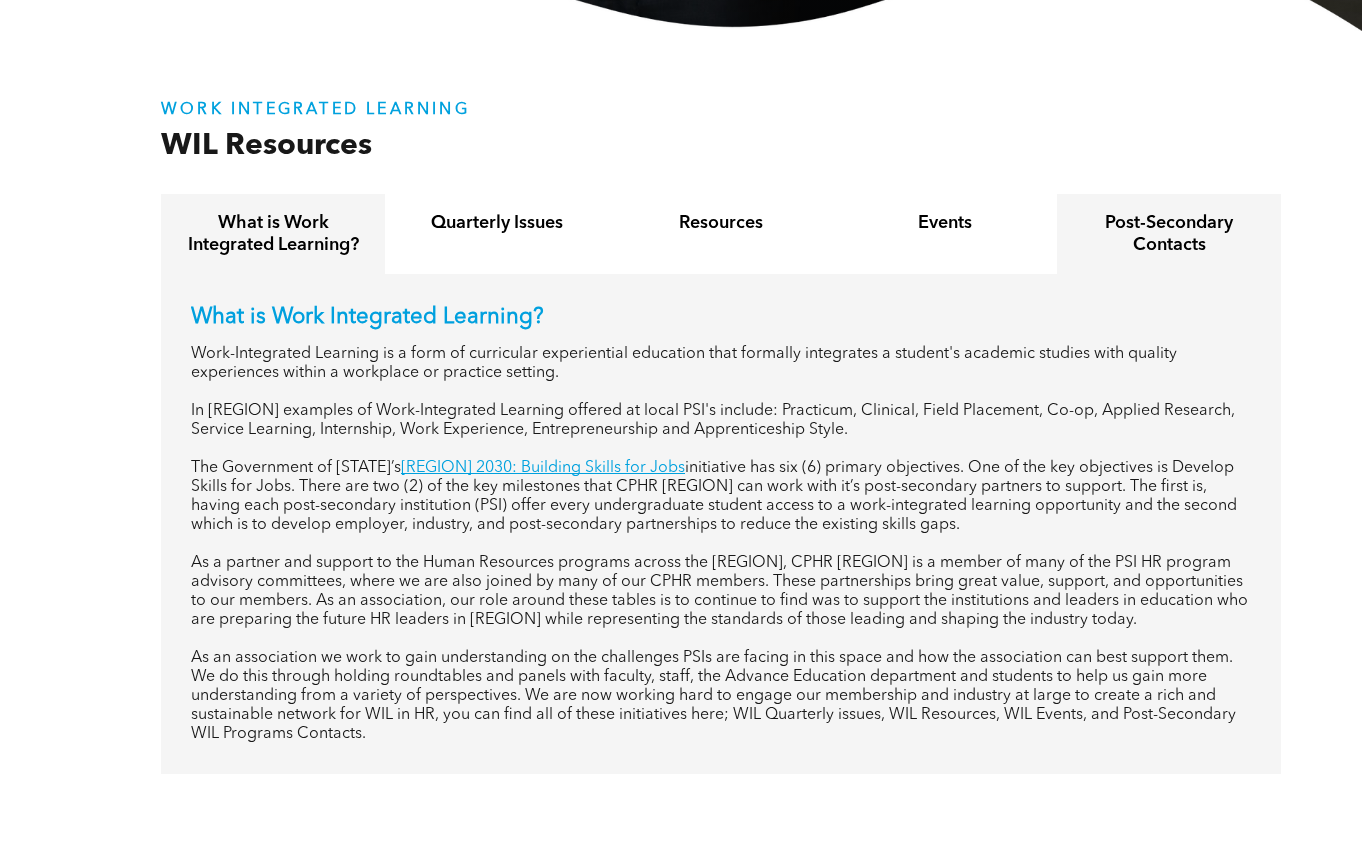 click on "Post-Secondary Contacts" at bounding box center [1169, 234] 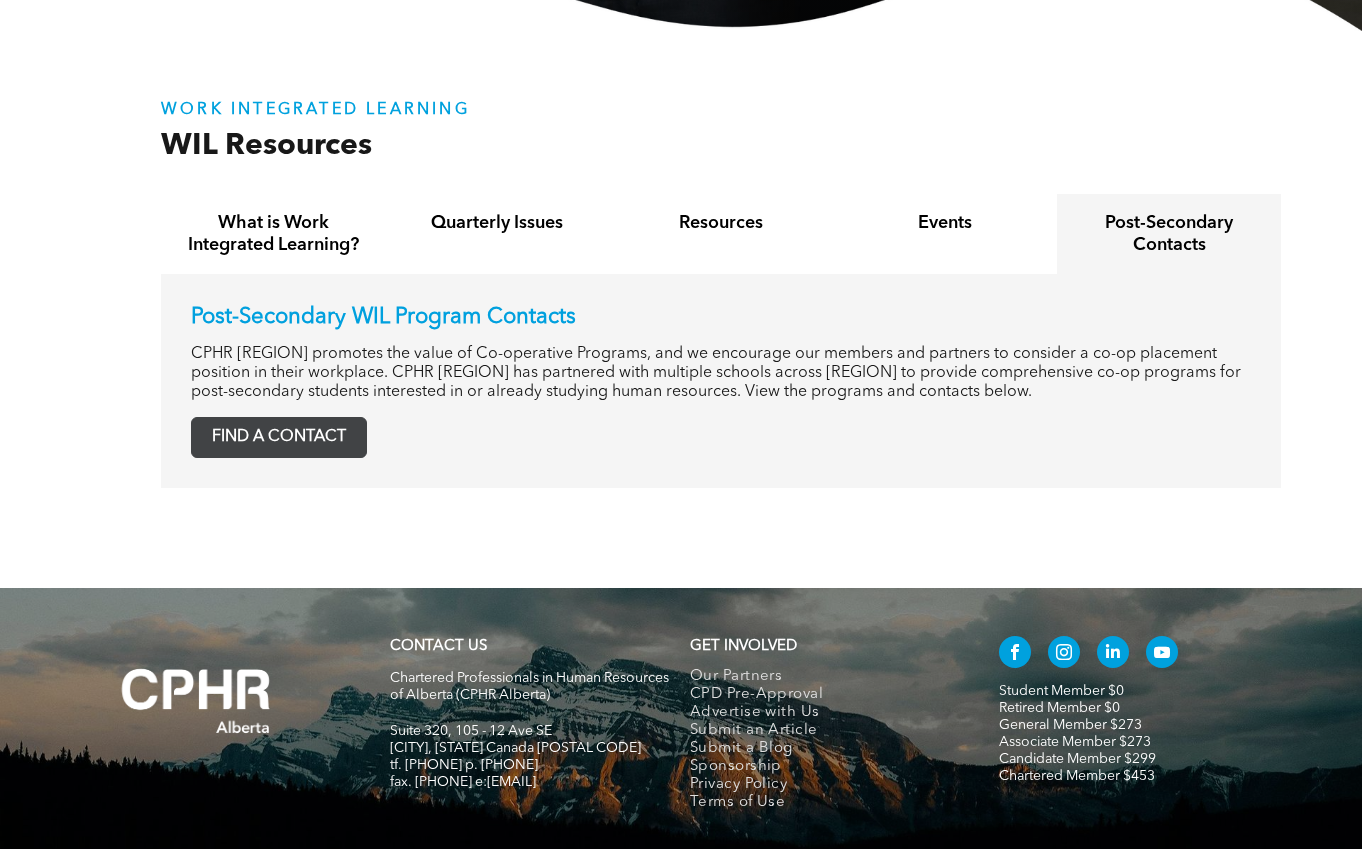 drag, startPoint x: 286, startPoint y: 438, endPoint x: 326, endPoint y: 445, distance: 40.60788 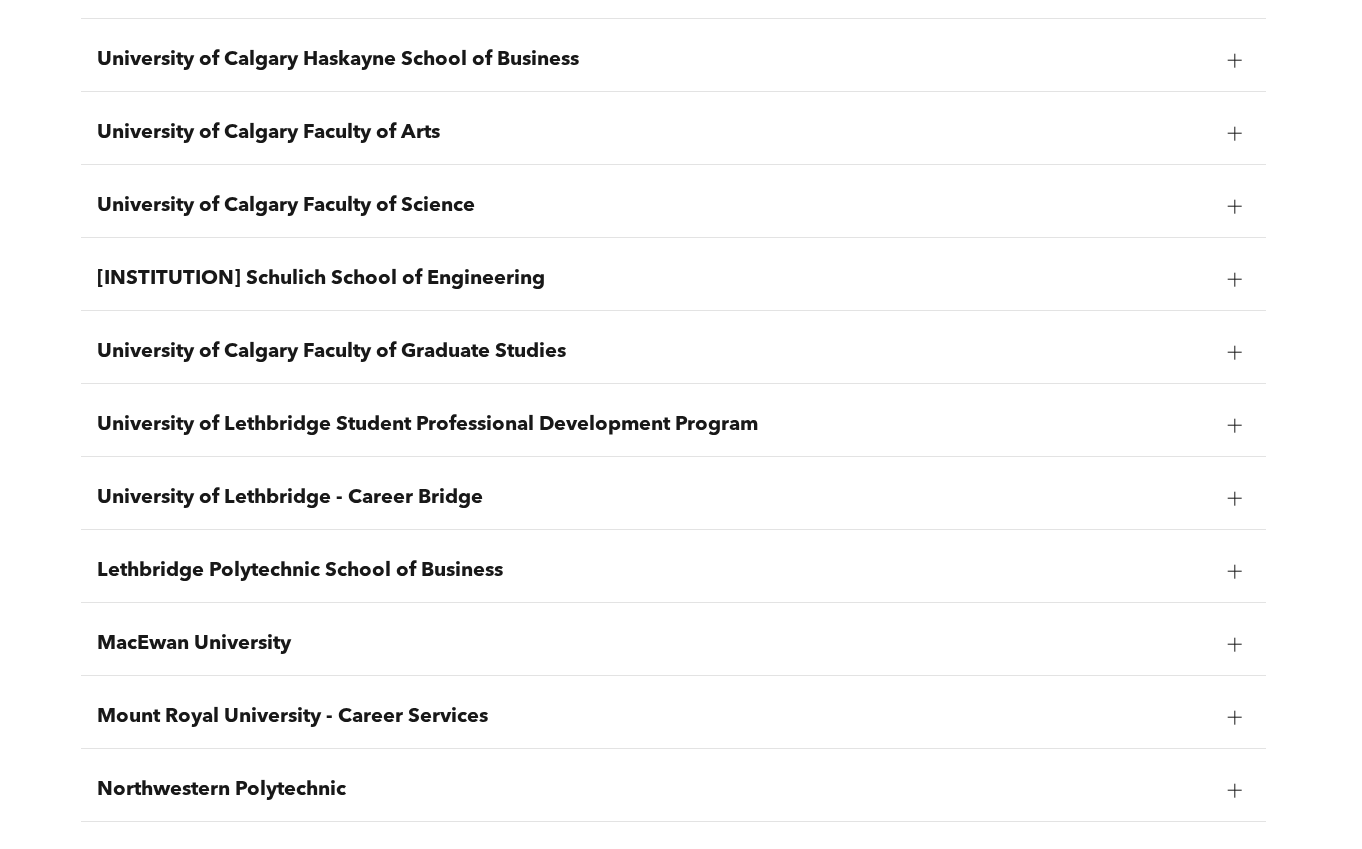 scroll, scrollTop: 1700, scrollLeft: 0, axis: vertical 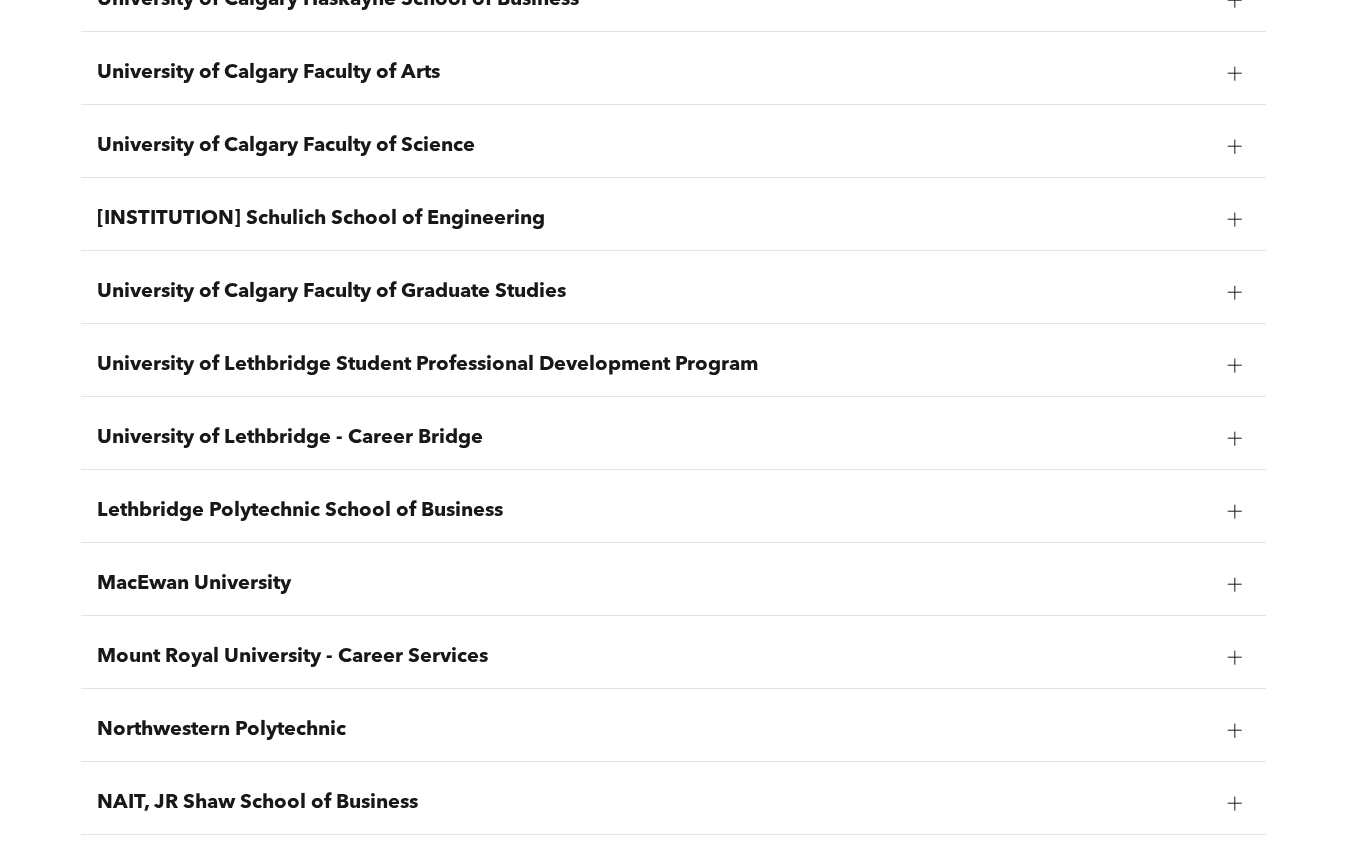 click at bounding box center [1235, 511] 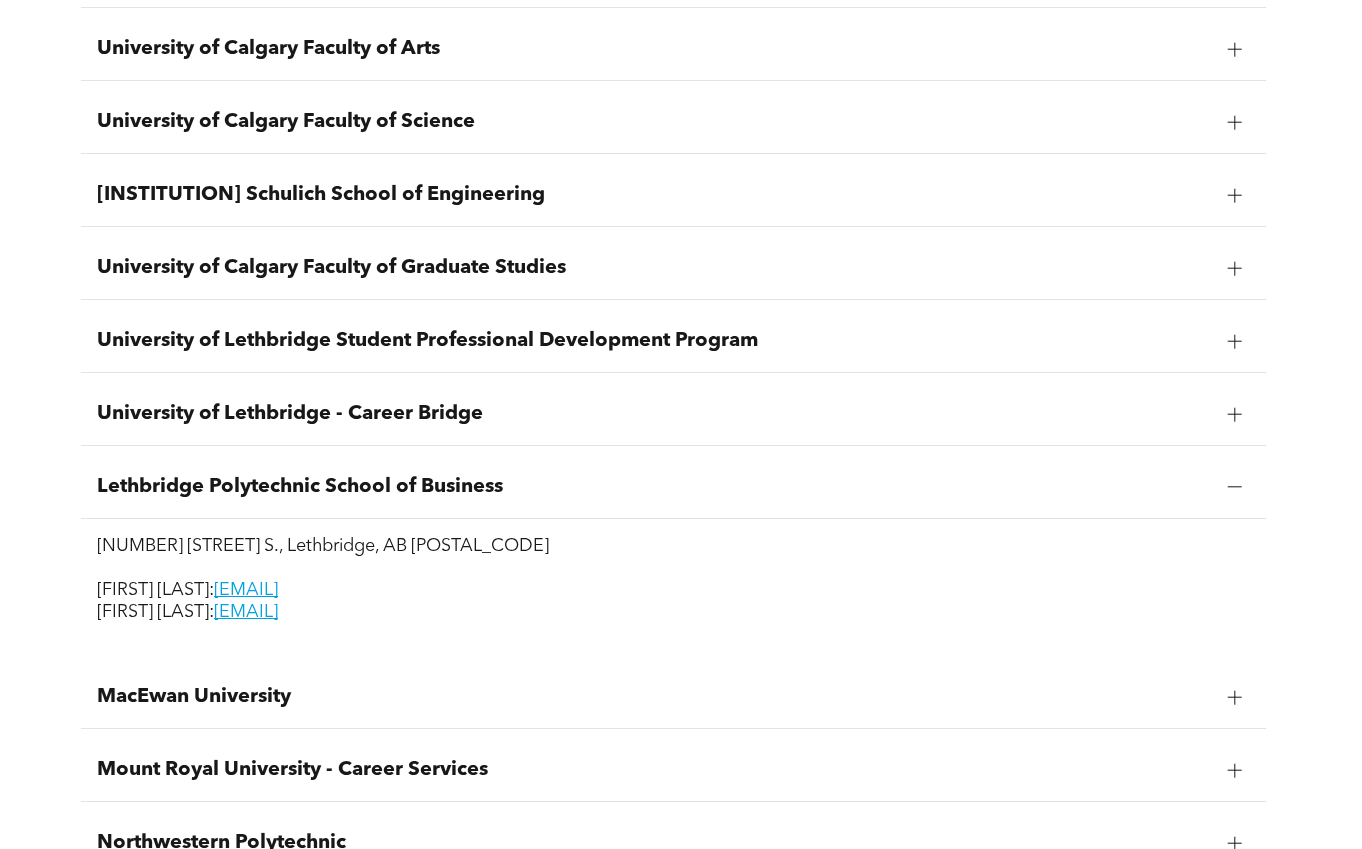 scroll, scrollTop: 1495, scrollLeft: 0, axis: vertical 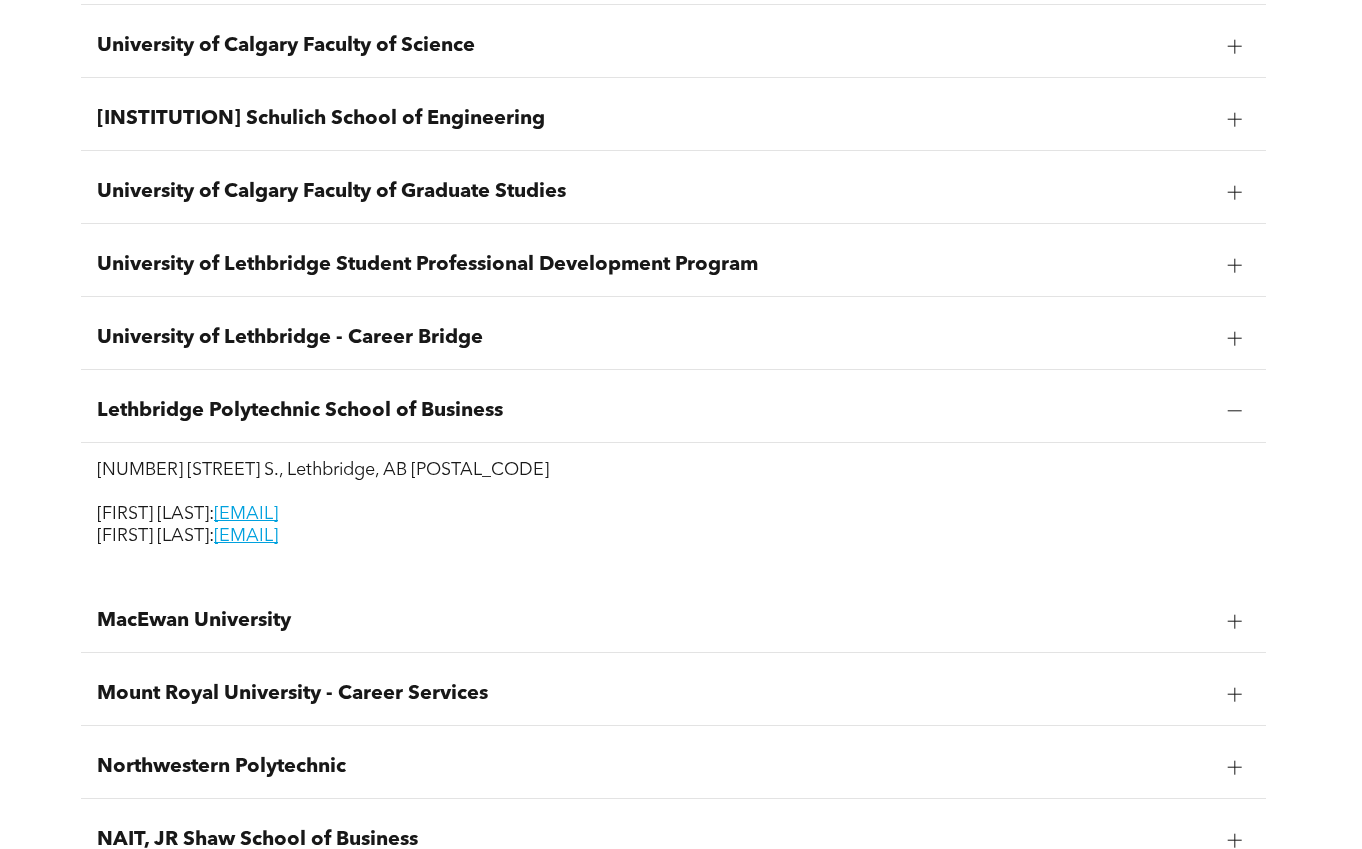 click at bounding box center [1234, 338] 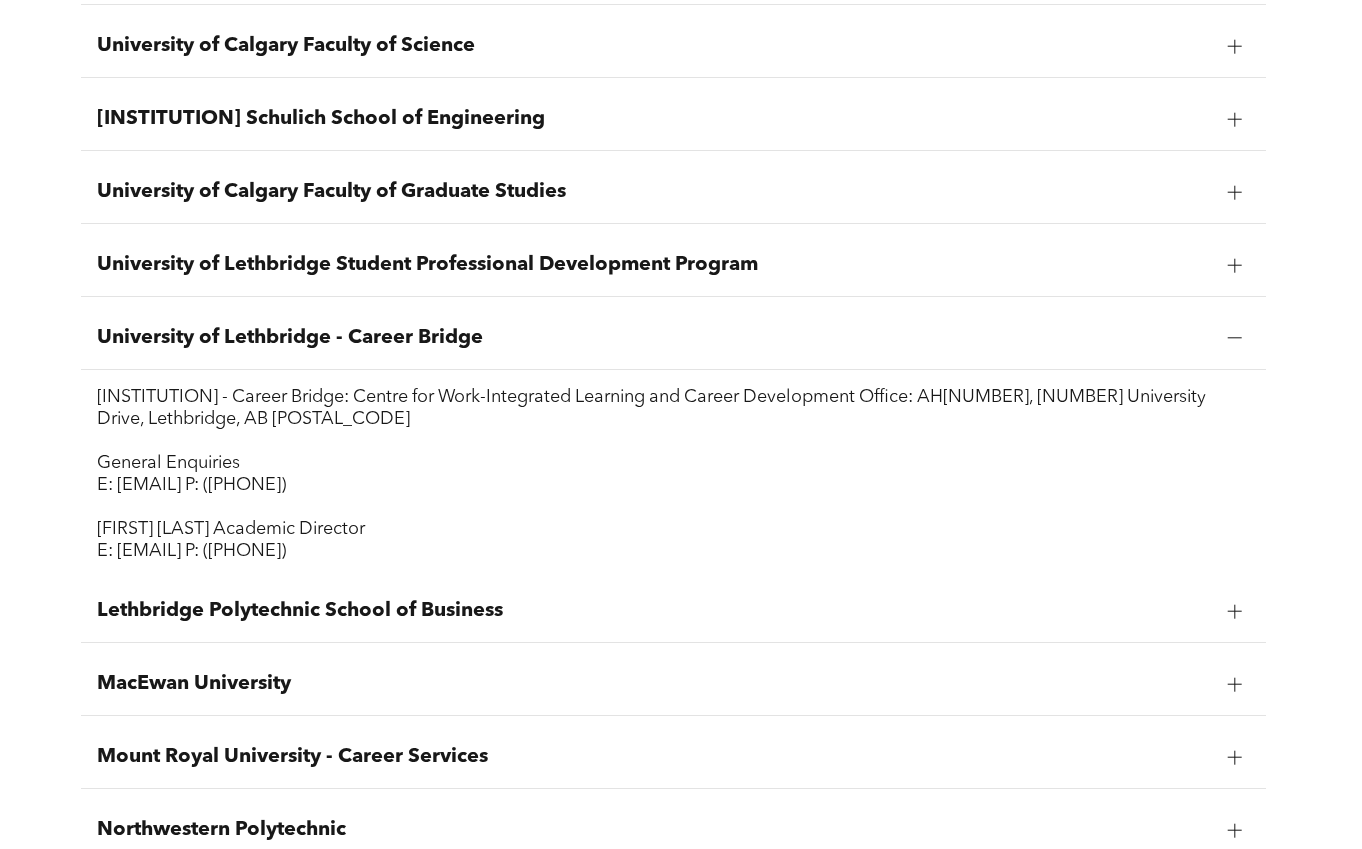 click at bounding box center (1235, 265) 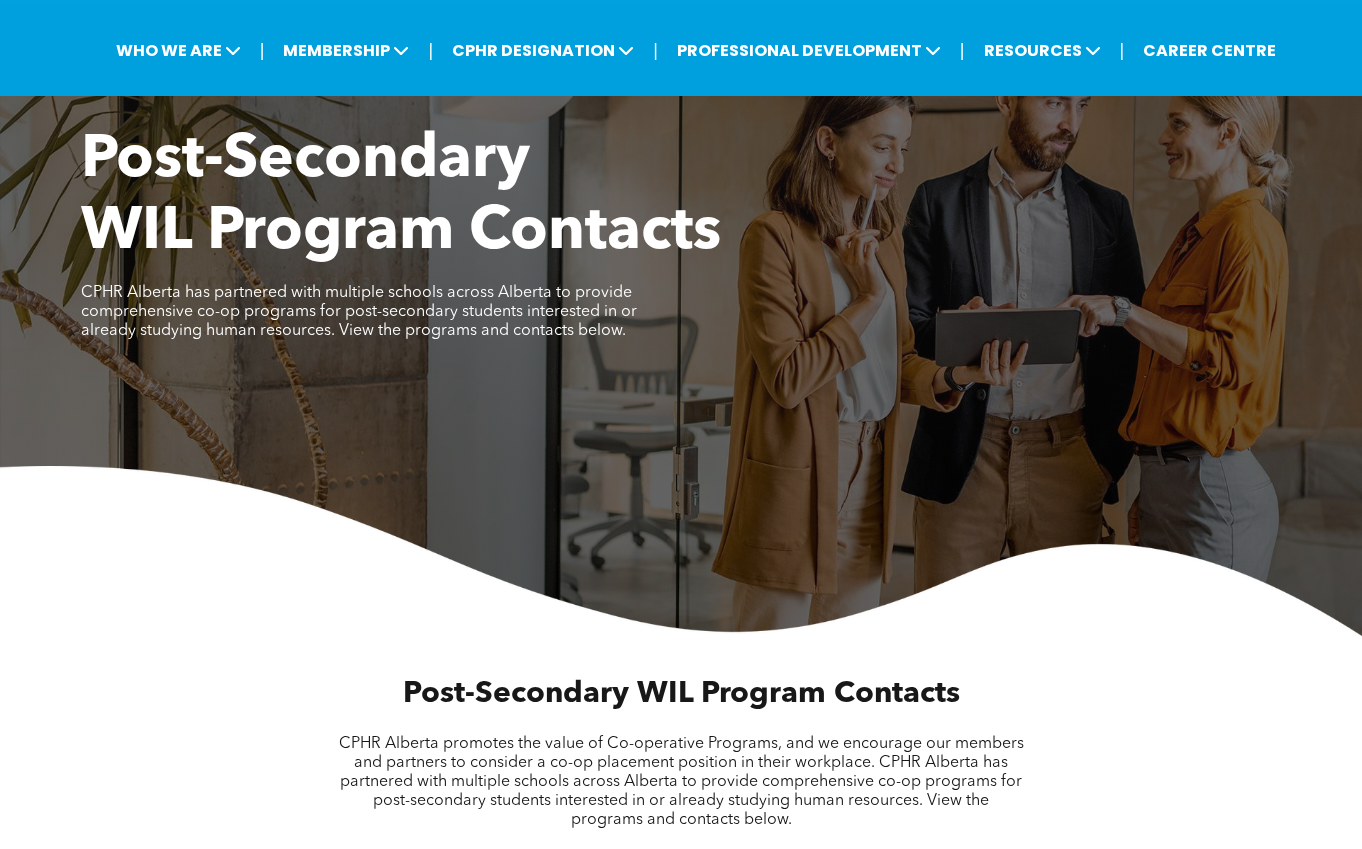 scroll, scrollTop: 0, scrollLeft: 0, axis: both 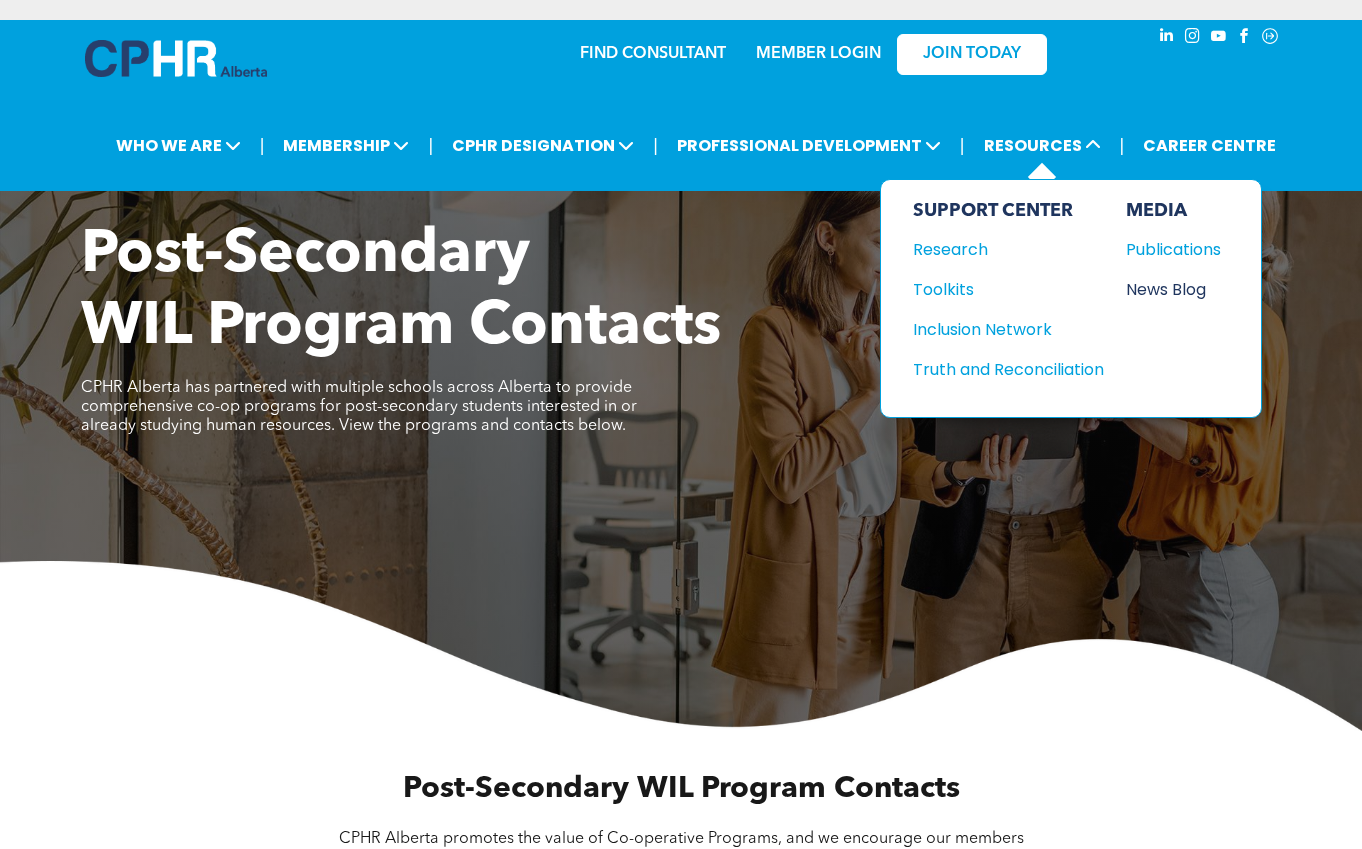 click on "News Blog" at bounding box center (1169, 289) 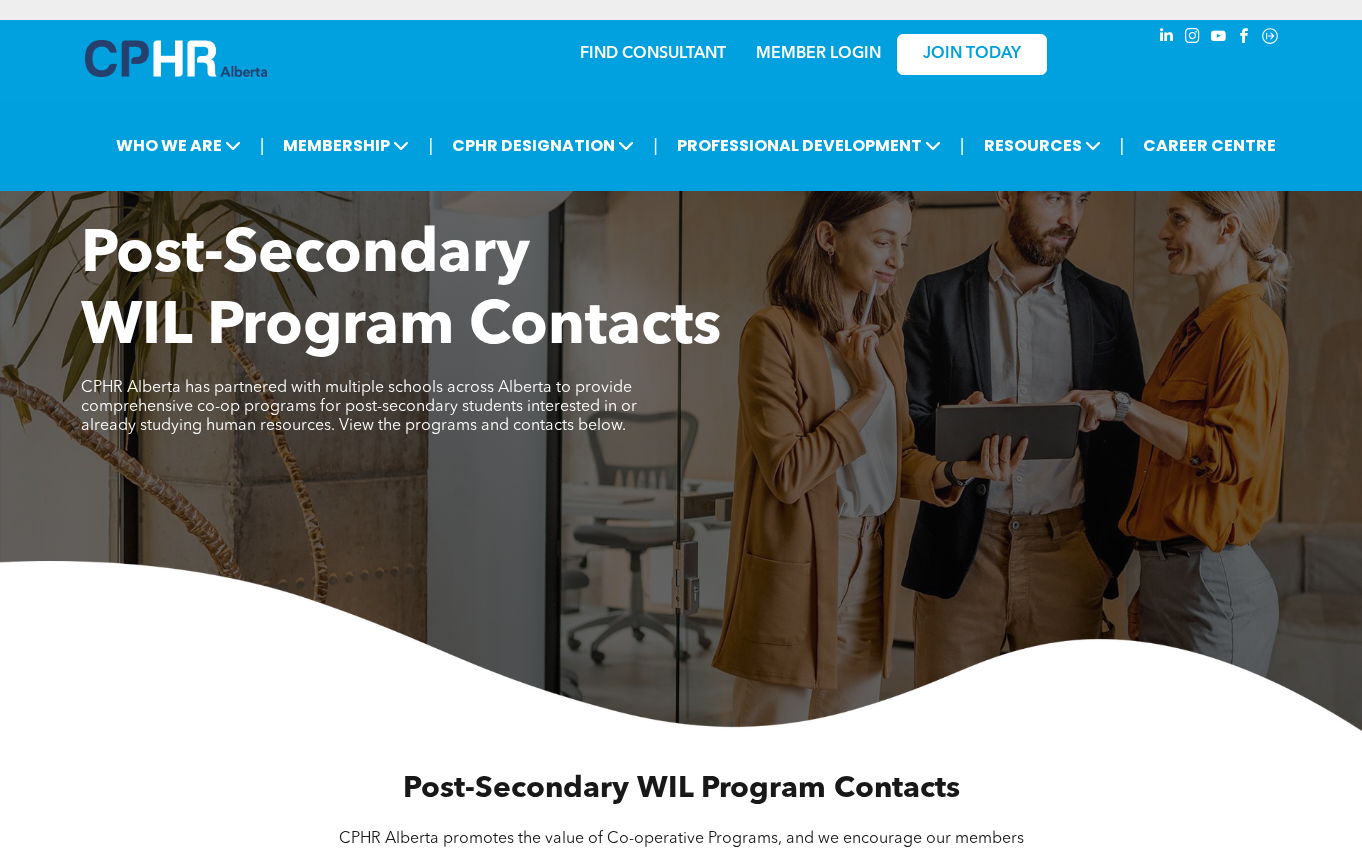 scroll, scrollTop: 26, scrollLeft: 0, axis: vertical 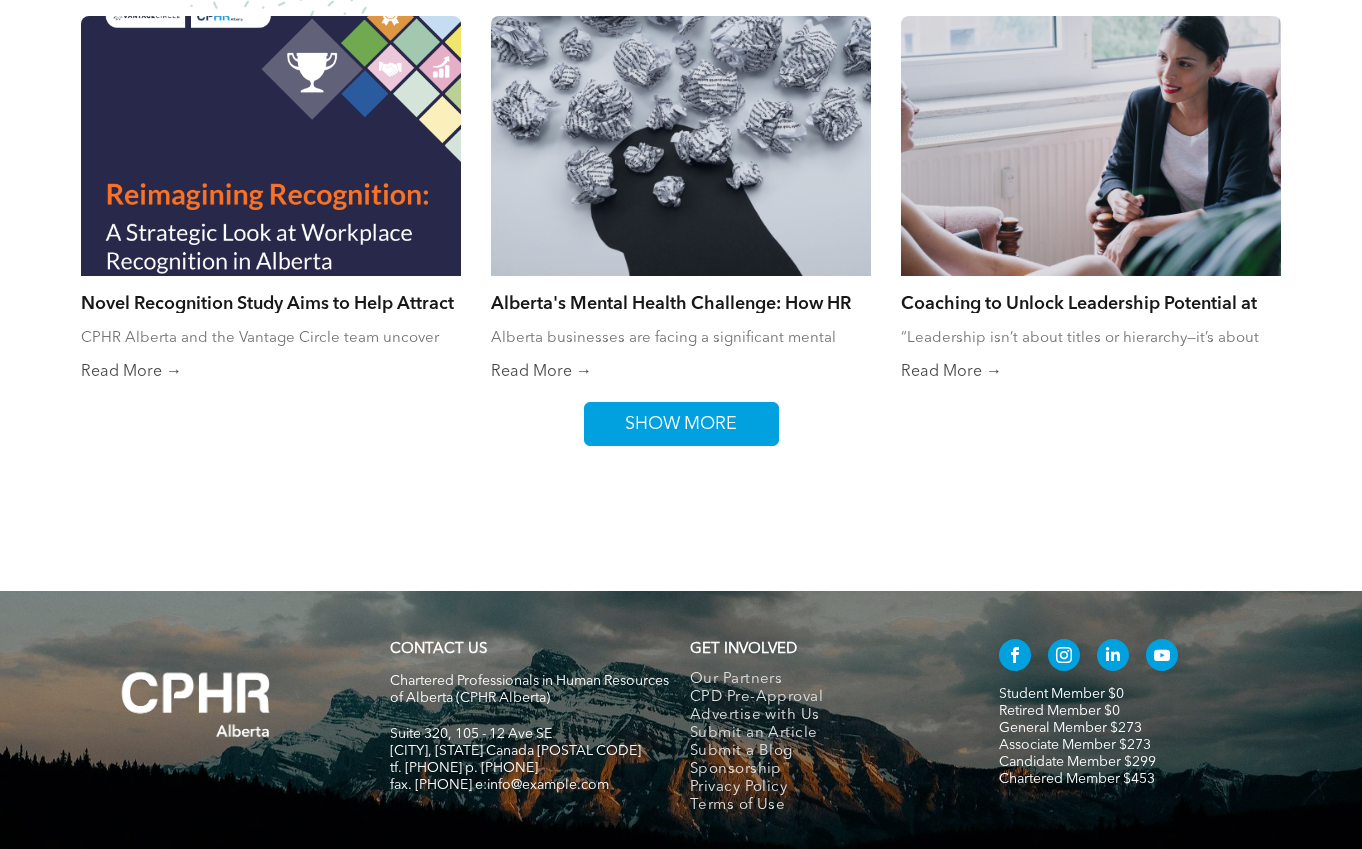 click on "SHOW MORE" at bounding box center [681, 424] 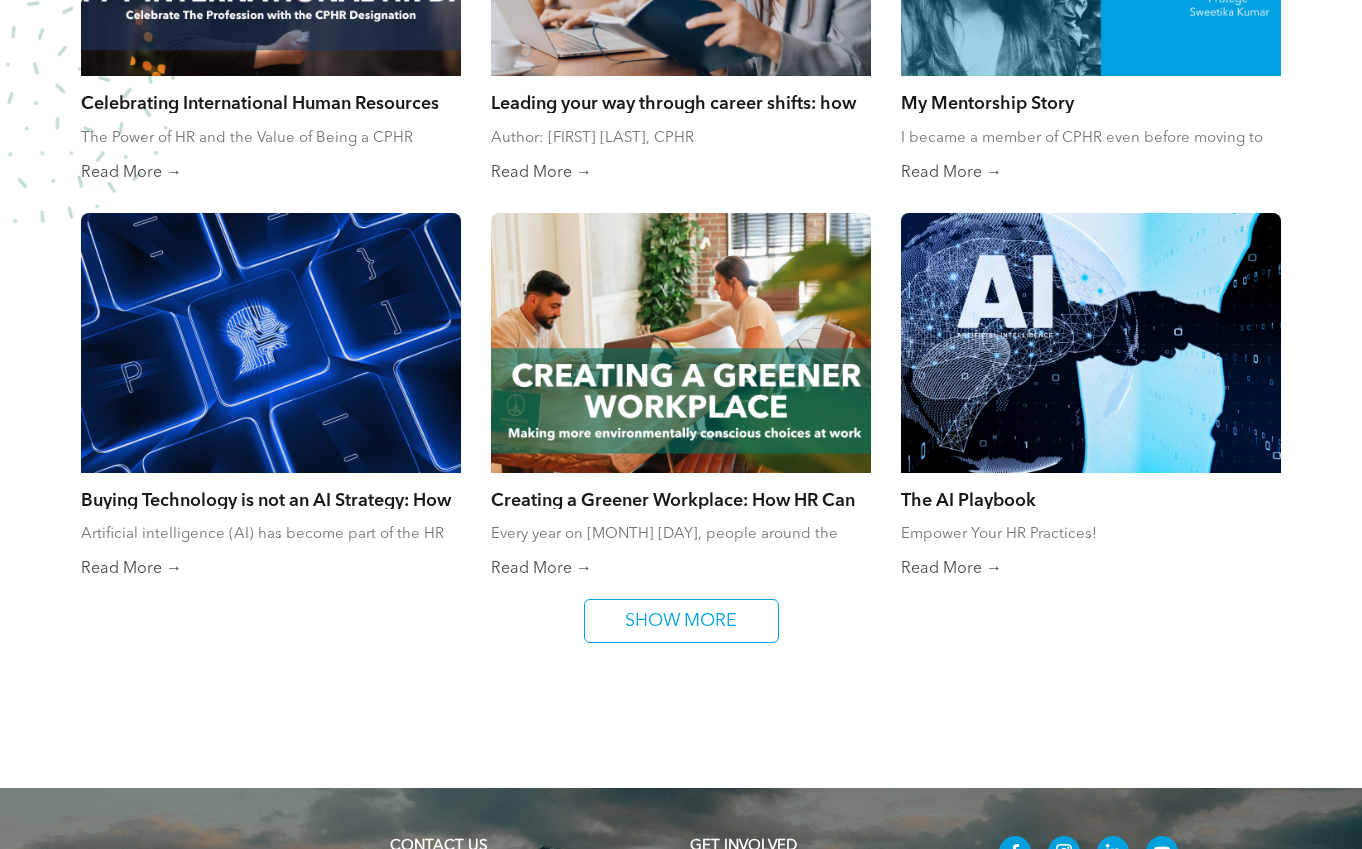 scroll, scrollTop: 2000, scrollLeft: 0, axis: vertical 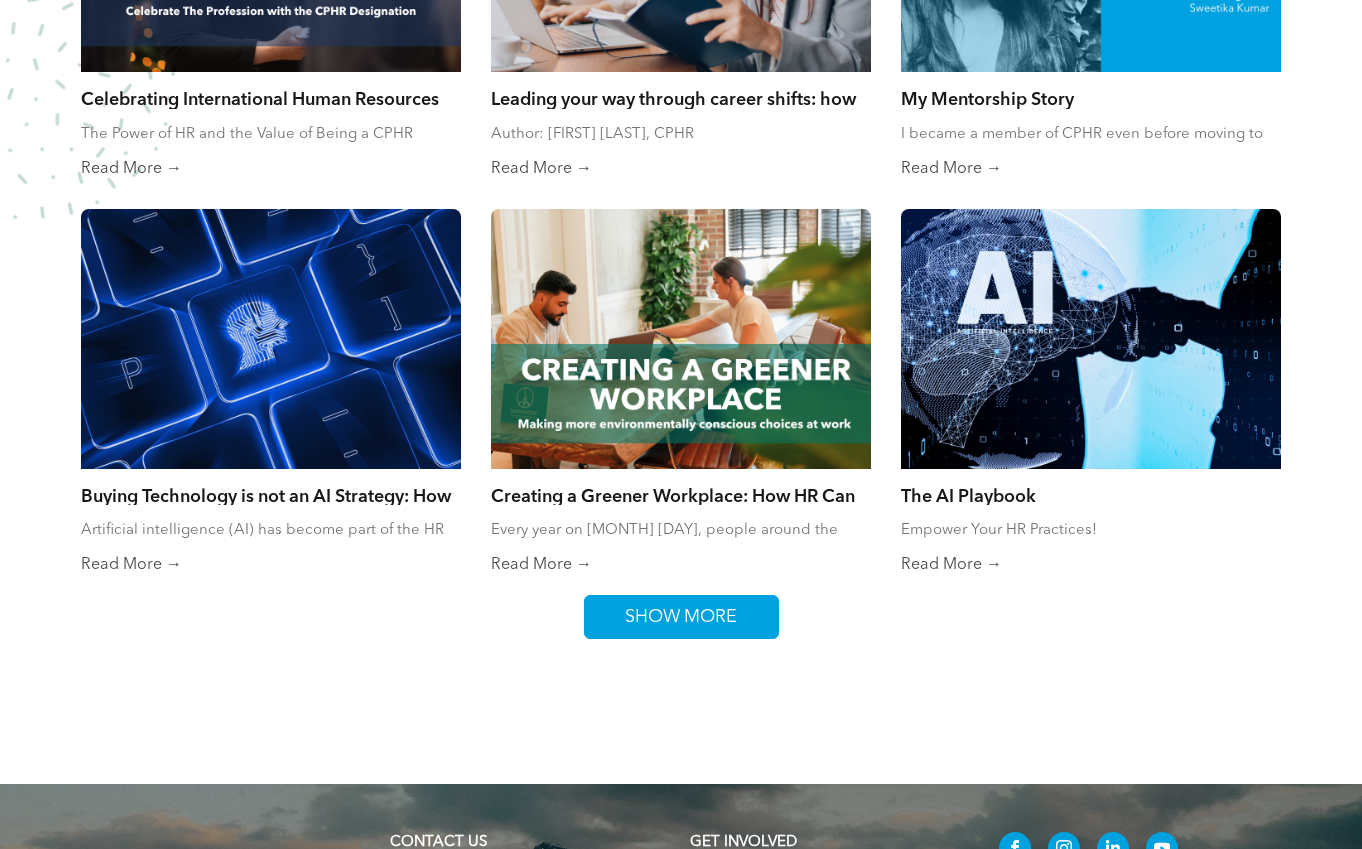 click on "SHOW MORE" at bounding box center (681, 617) 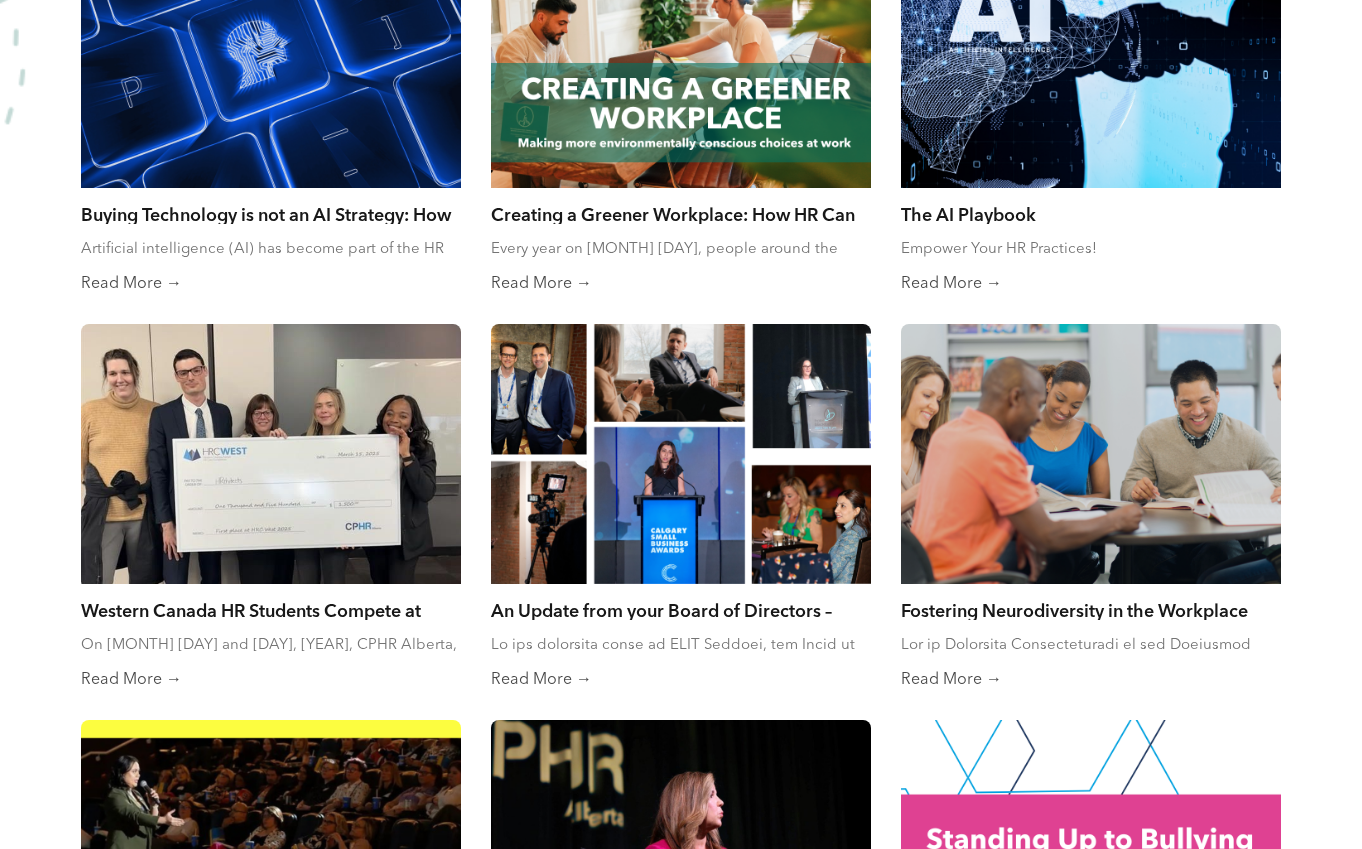 scroll, scrollTop: 2300, scrollLeft: 0, axis: vertical 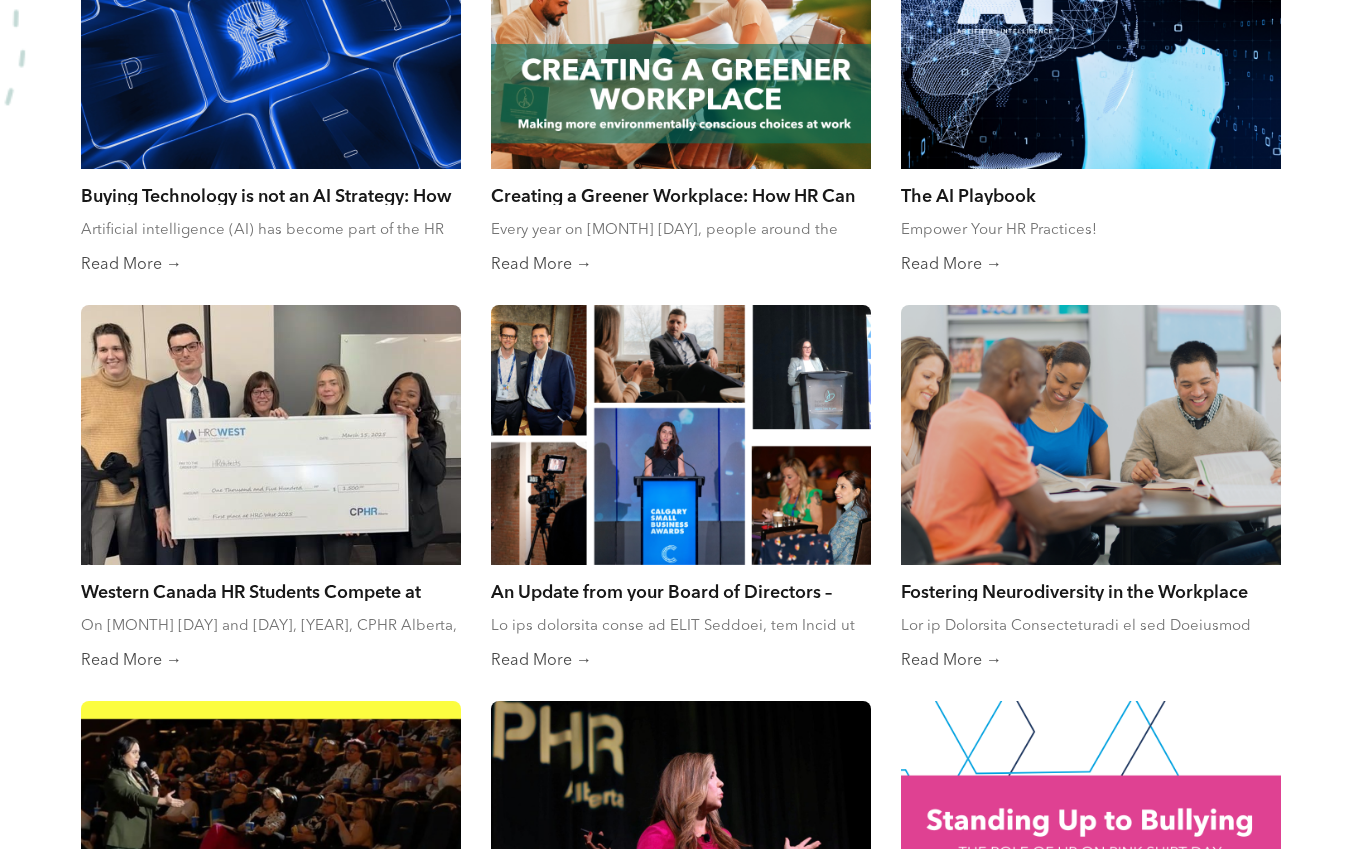 click at bounding box center [271, 435] 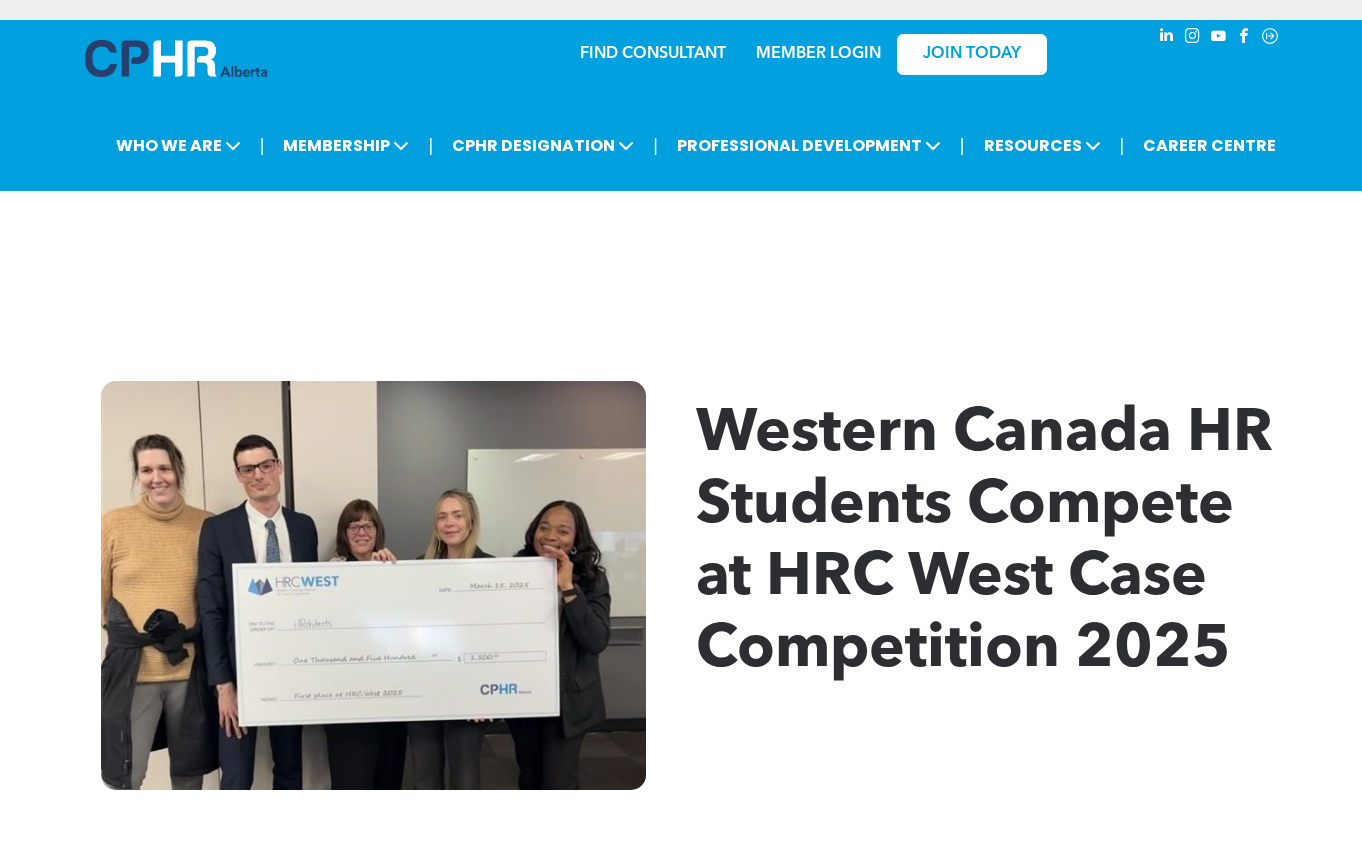 scroll, scrollTop: 0, scrollLeft: 0, axis: both 